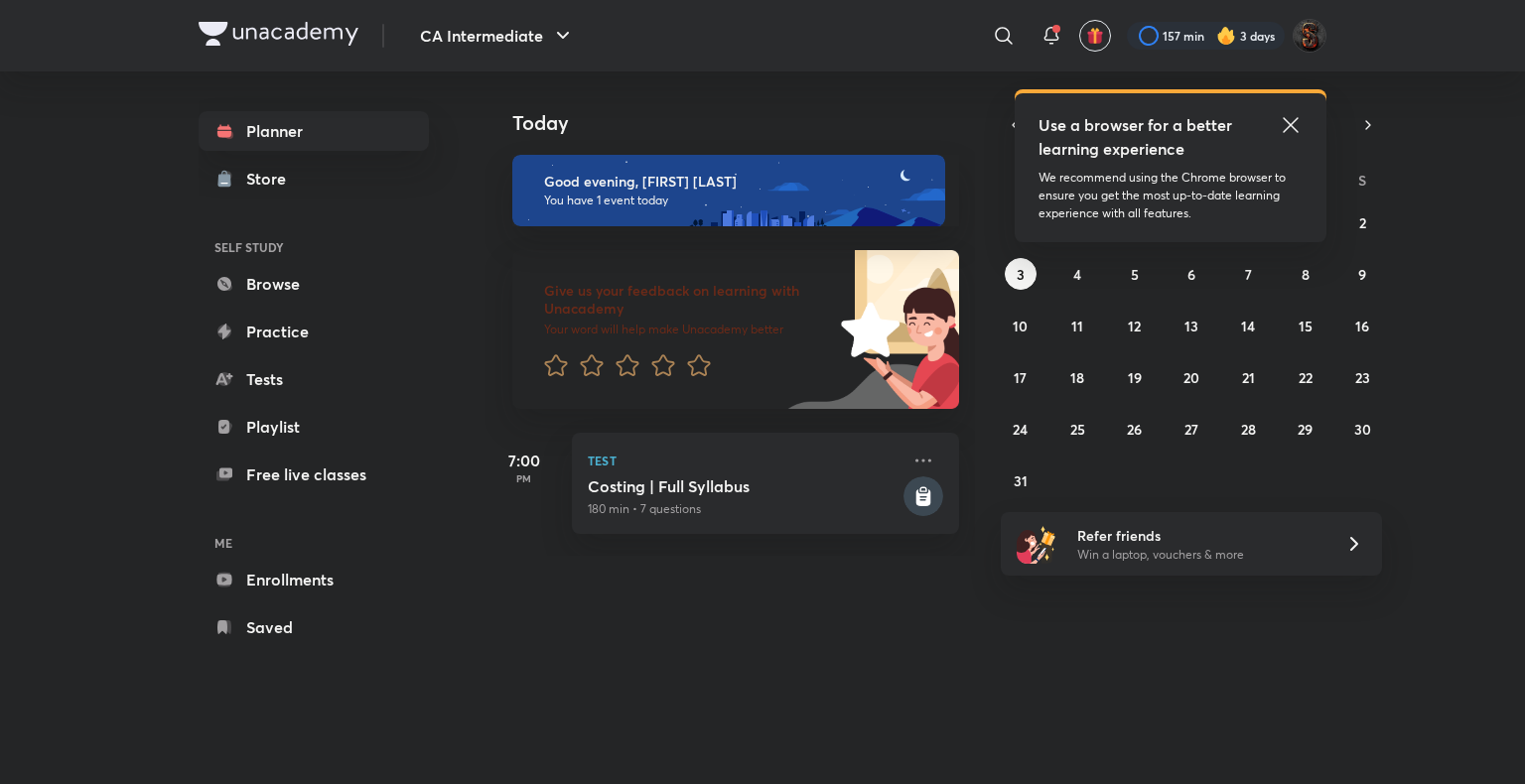 scroll, scrollTop: 0, scrollLeft: 0, axis: both 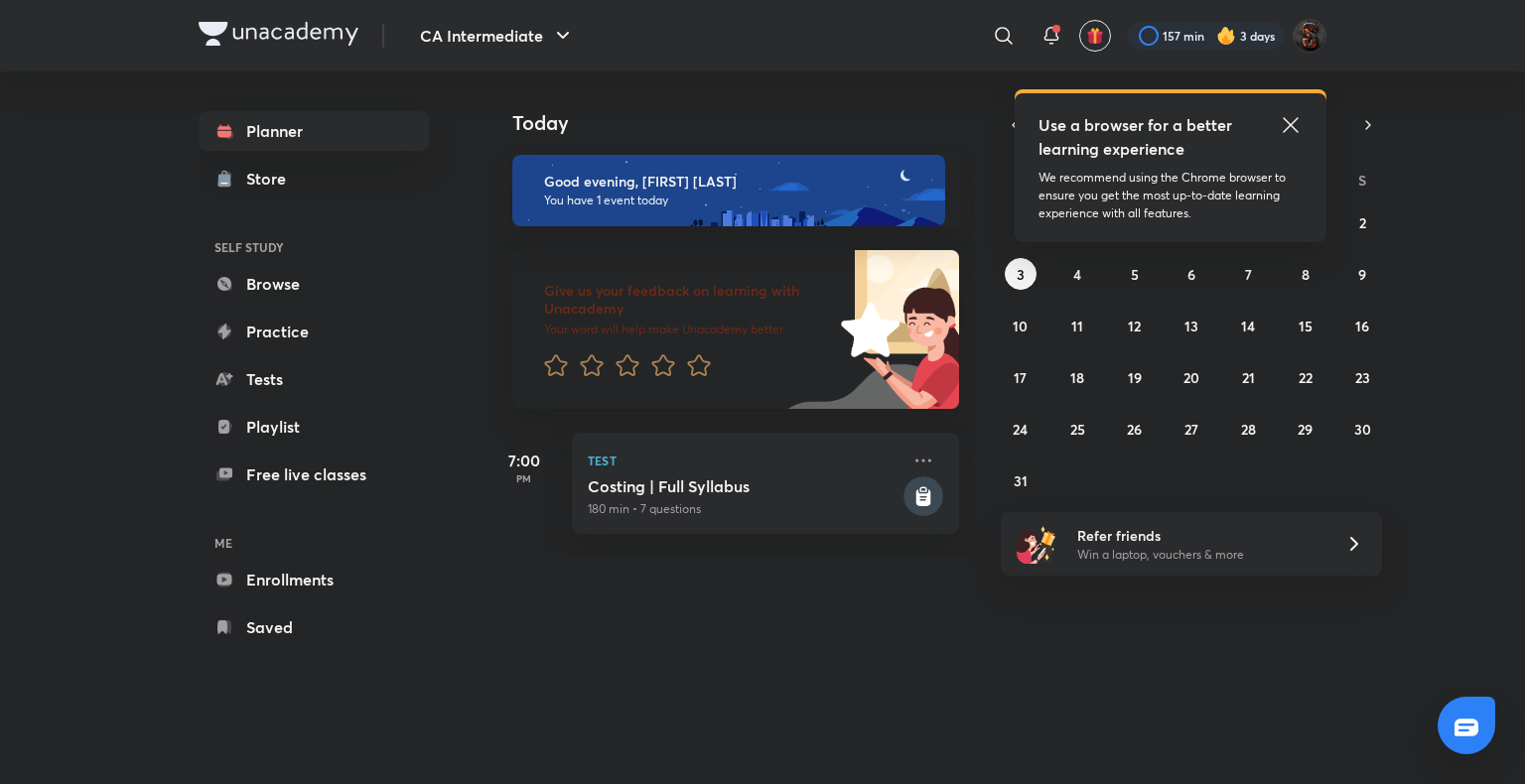 click 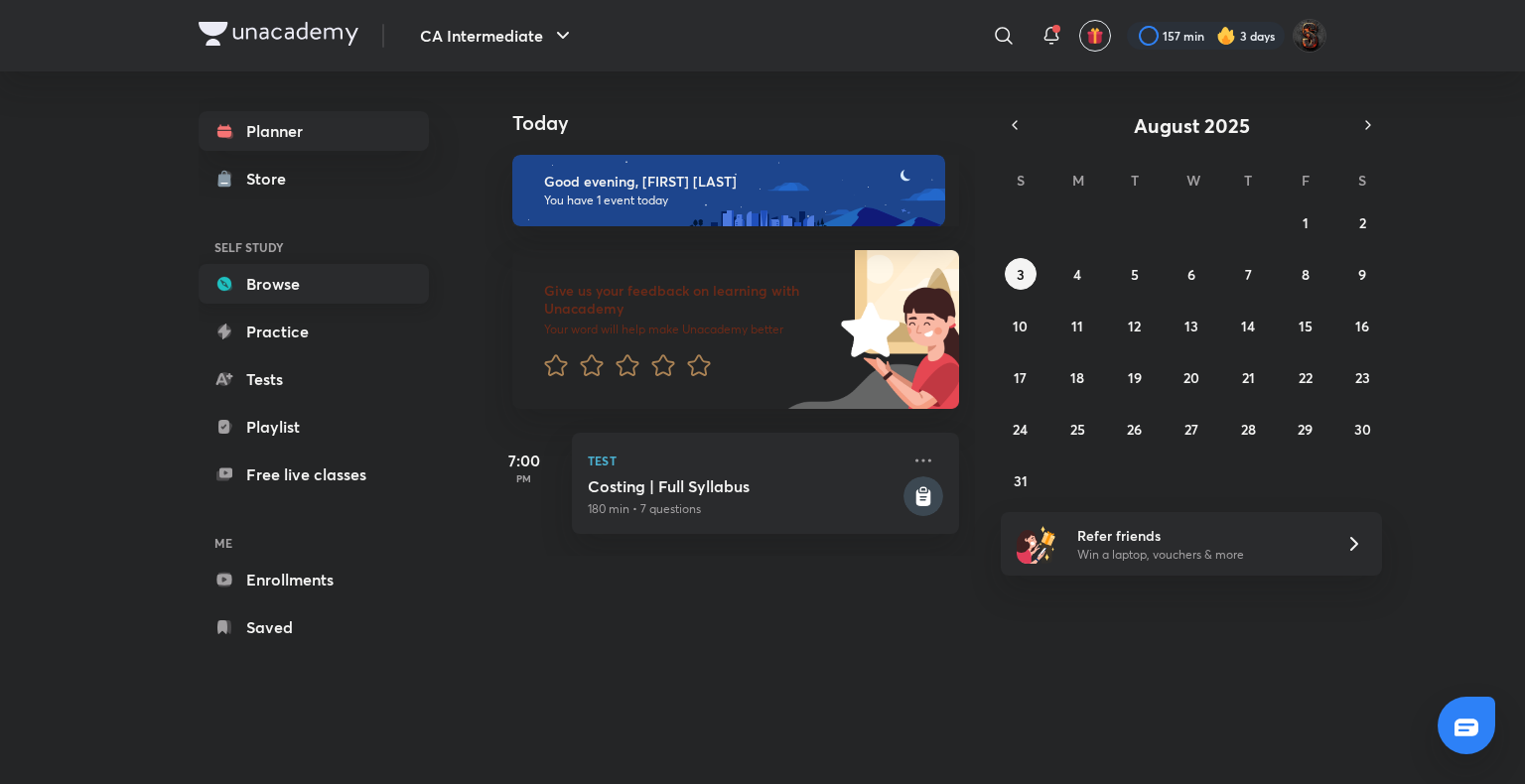 click on "Browse" at bounding box center (314, 284) 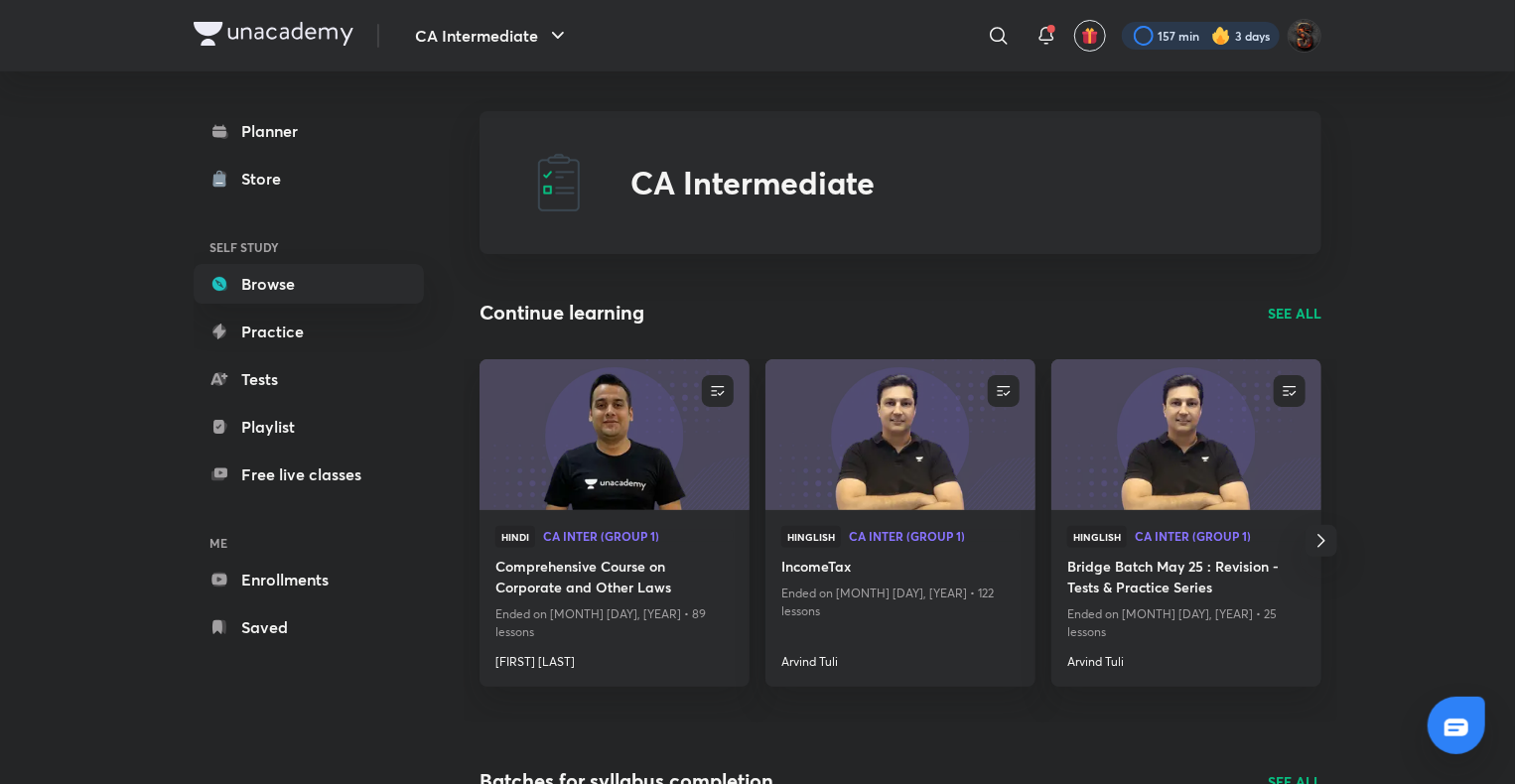 click at bounding box center (1200, 36) 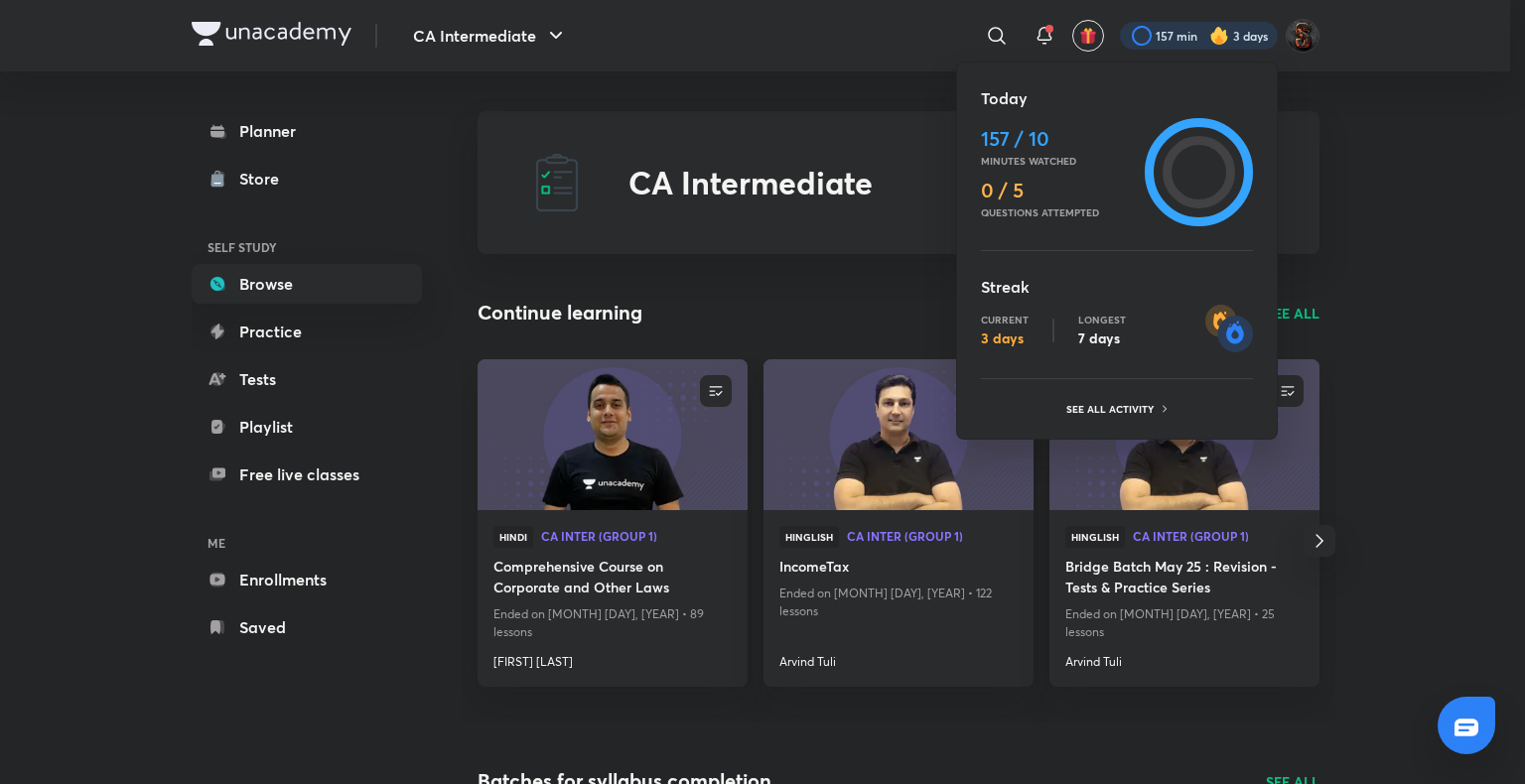 click at bounding box center [762, 392] 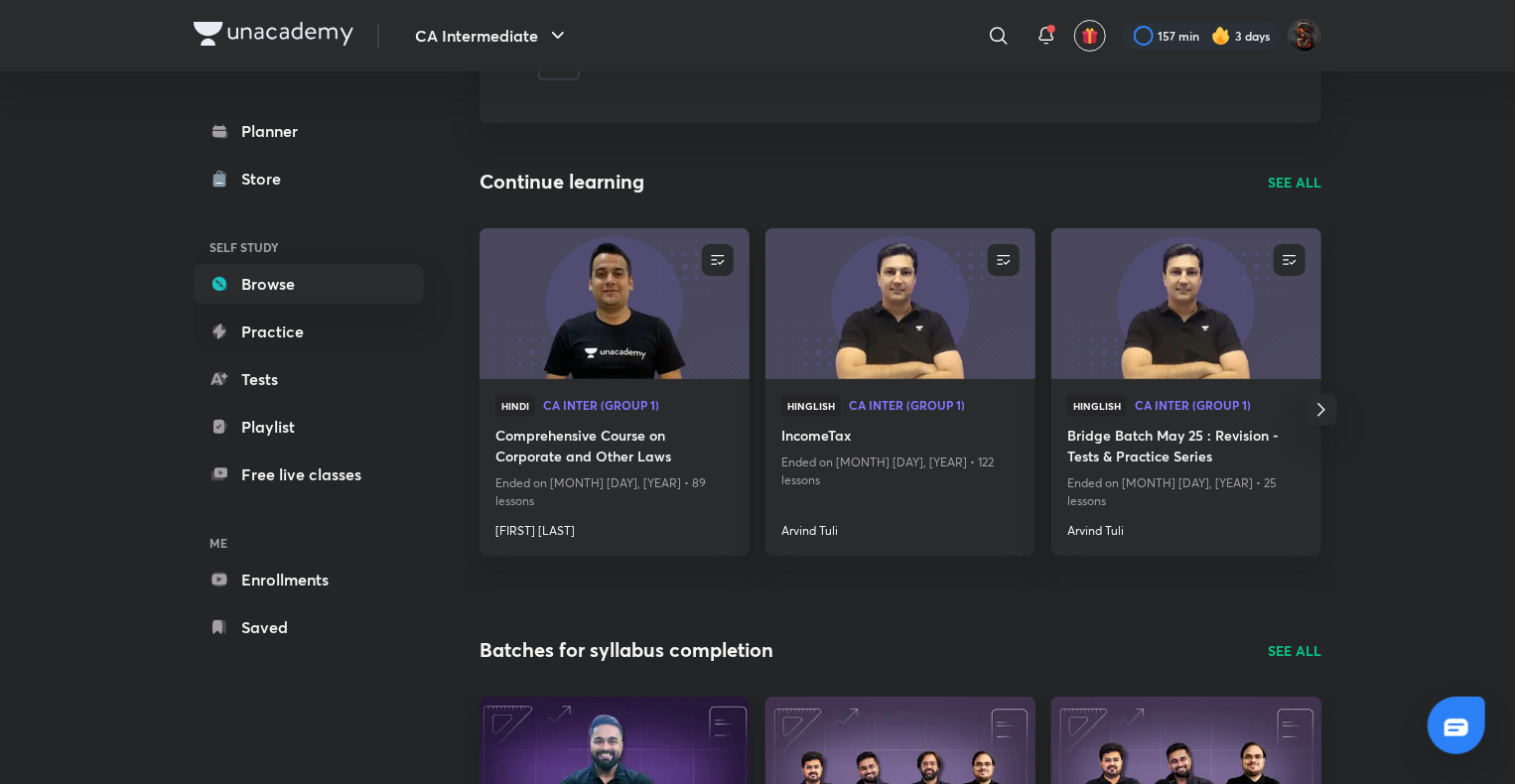 scroll, scrollTop: 143, scrollLeft: 0, axis: vertical 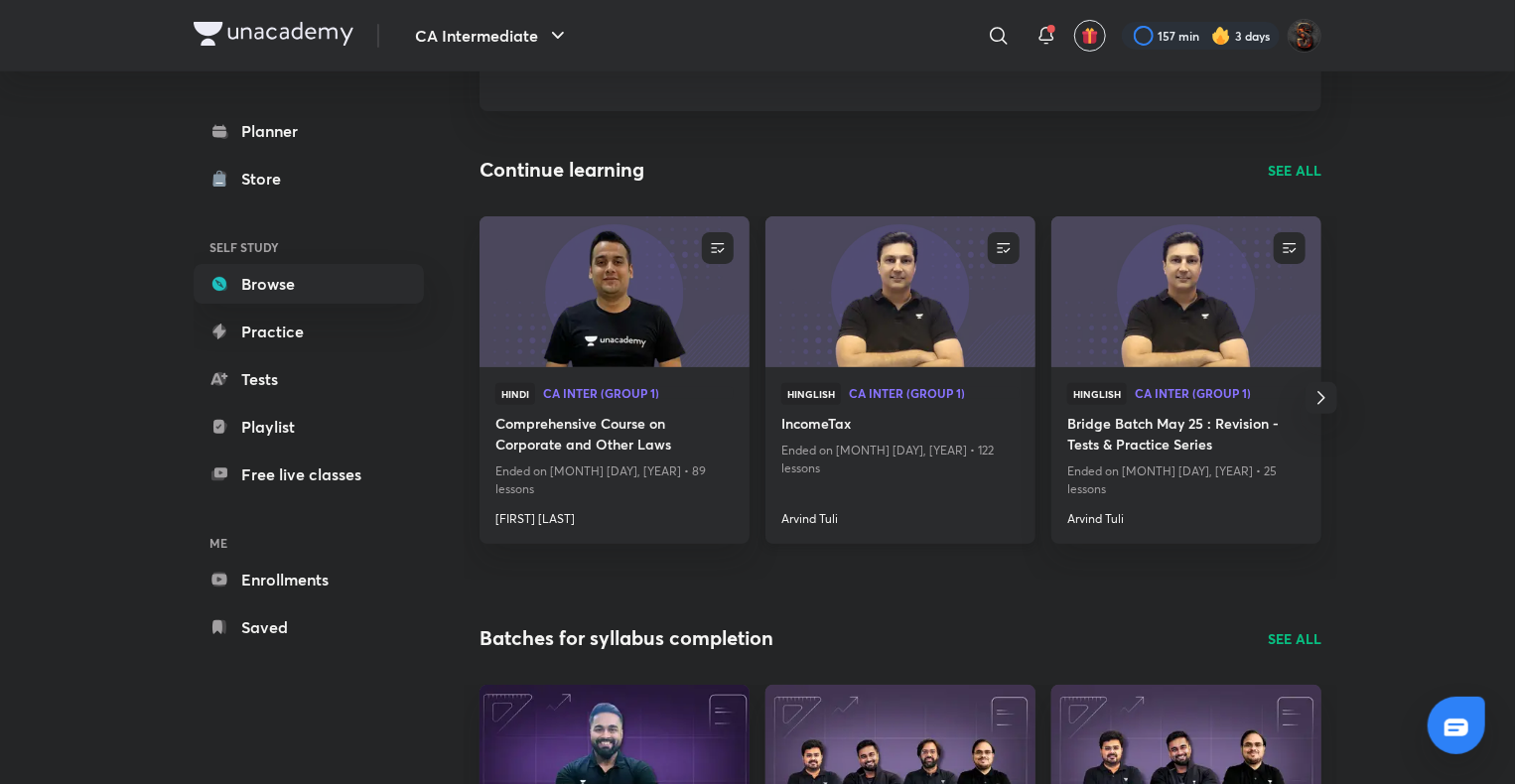 click at bounding box center [899, 291] 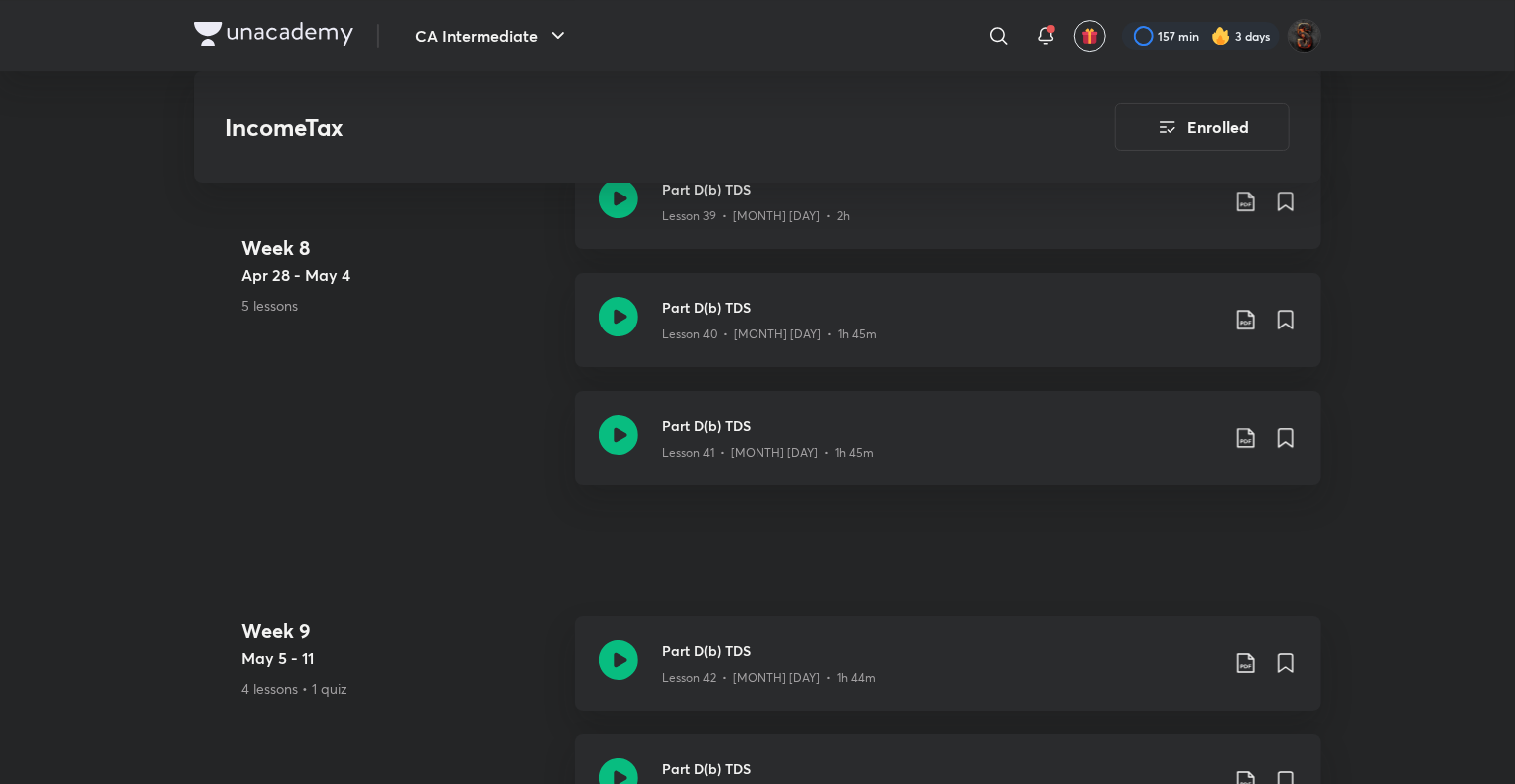 scroll, scrollTop: 7125, scrollLeft: 0, axis: vertical 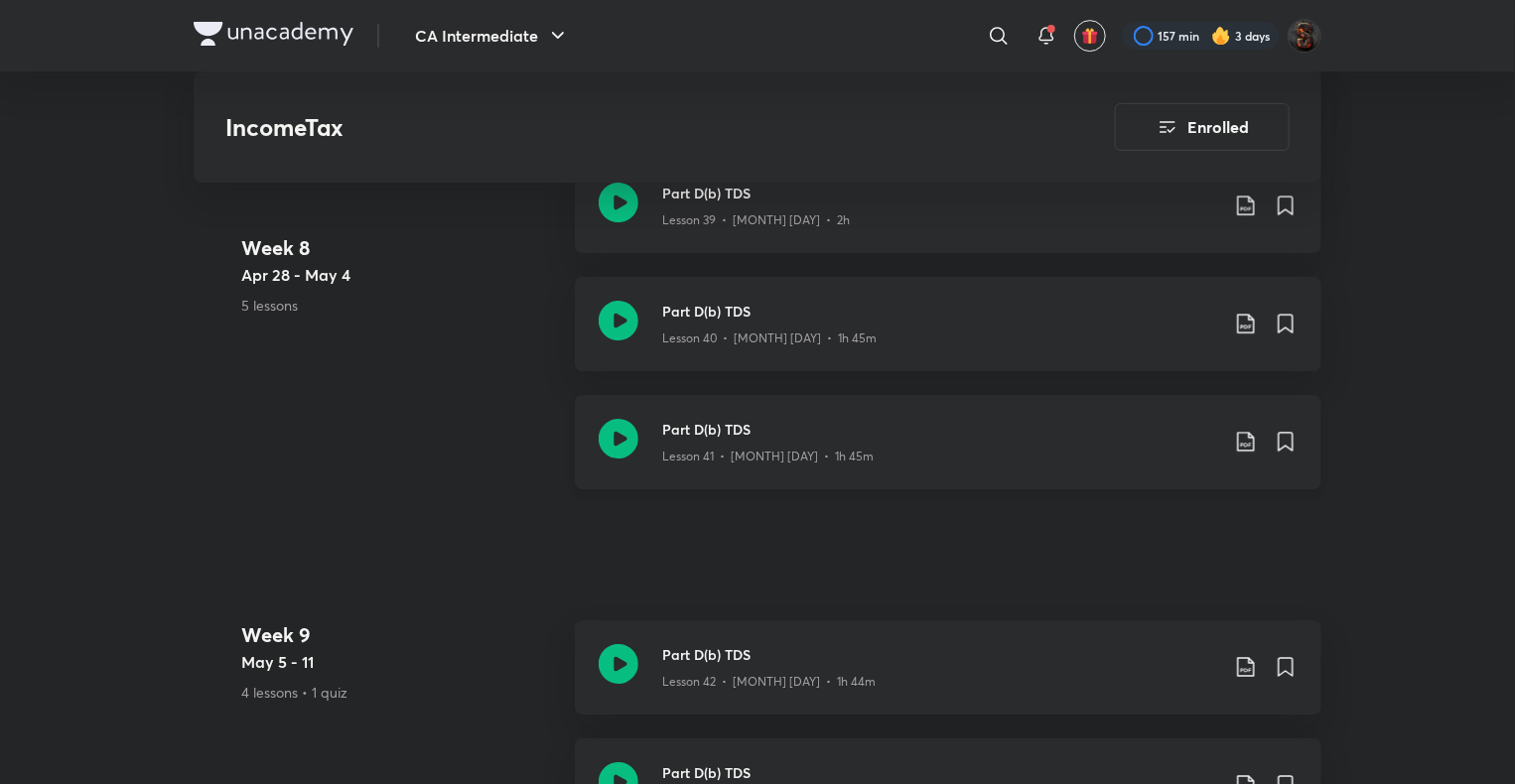 click on "Lesson 41  •  [MONTH] [DAY]  •  1h 45m" at bounding box center (940, -5956) 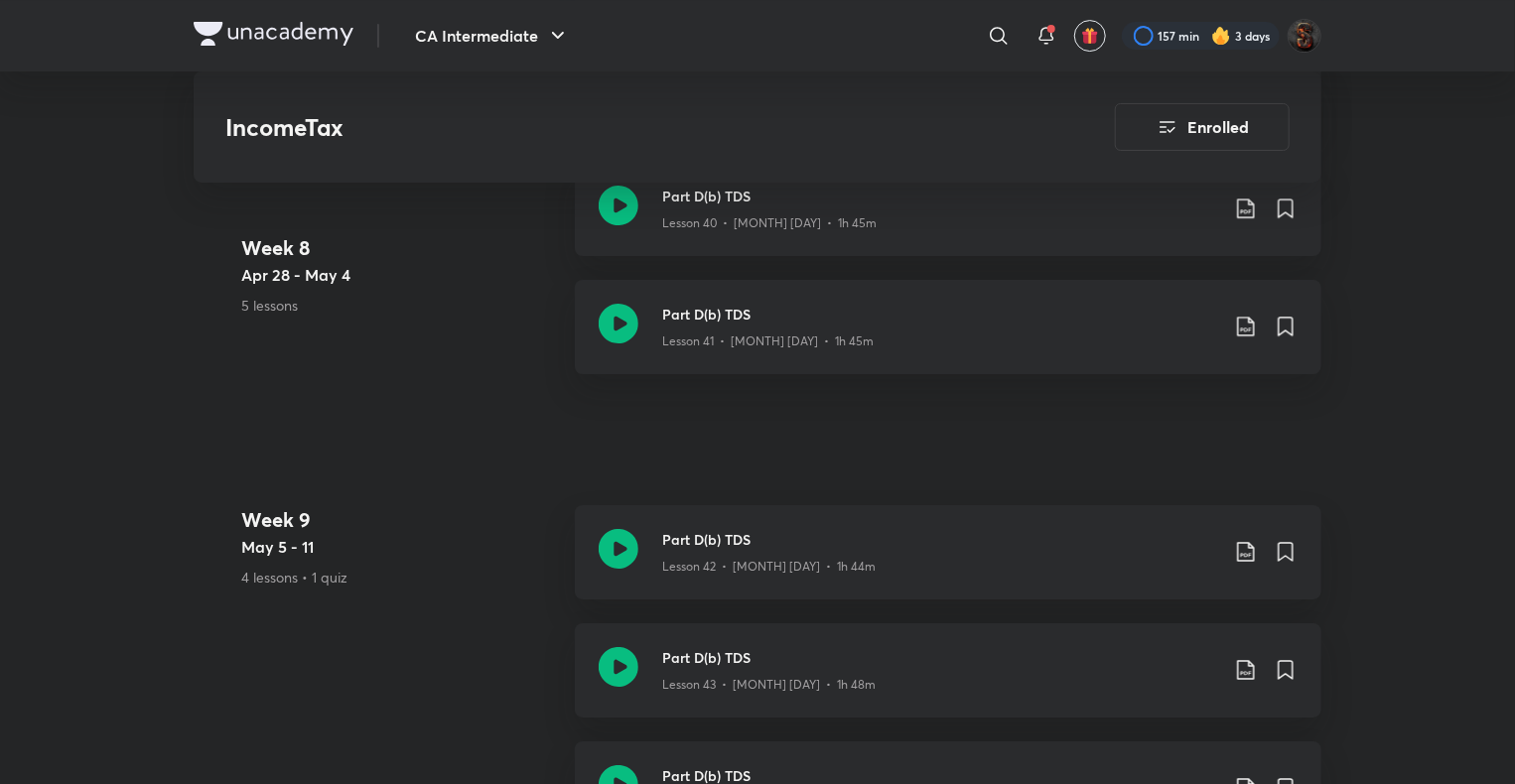 scroll, scrollTop: 7245, scrollLeft: 0, axis: vertical 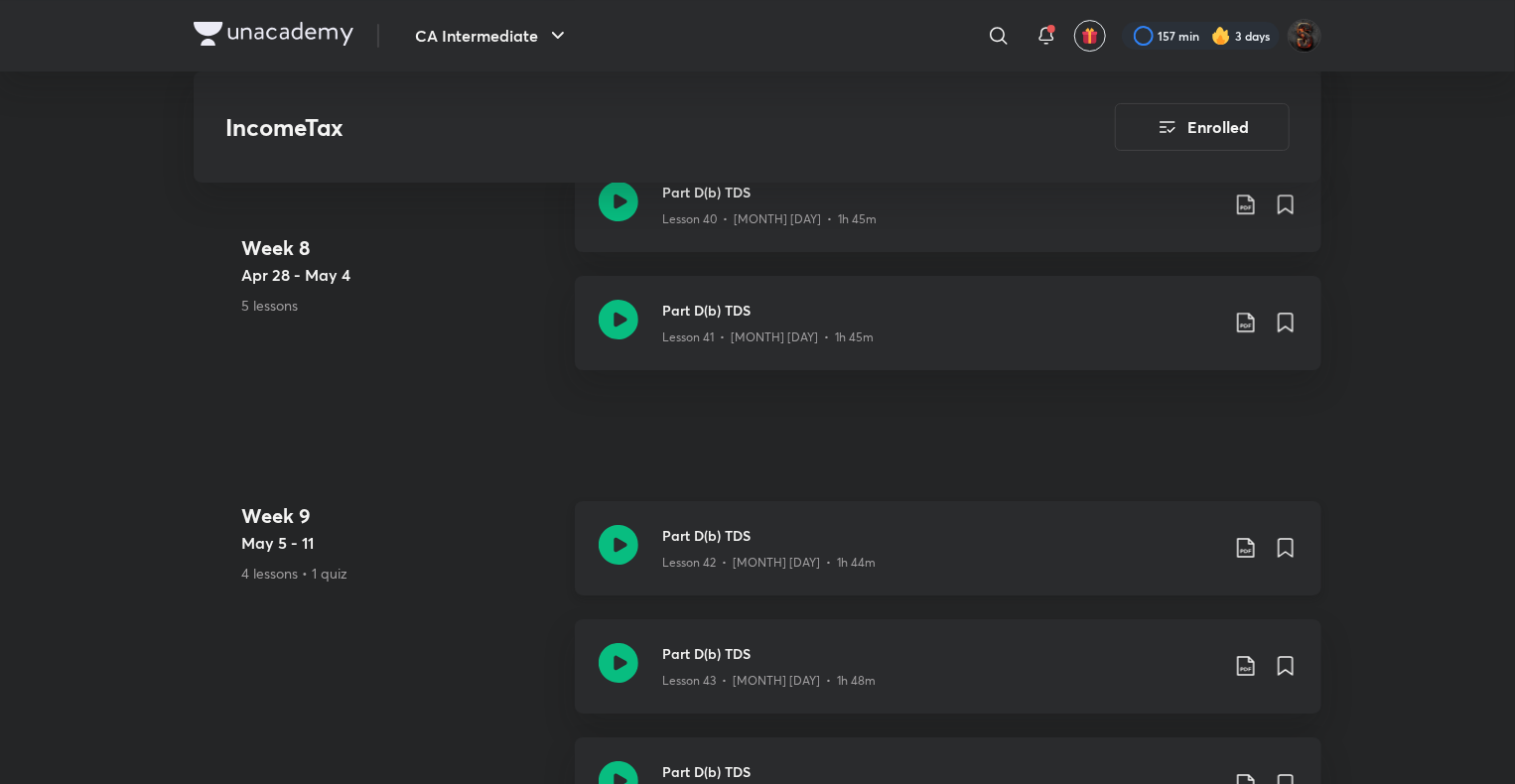 click on "Part D(b) TDS" at bounding box center (940, 535) 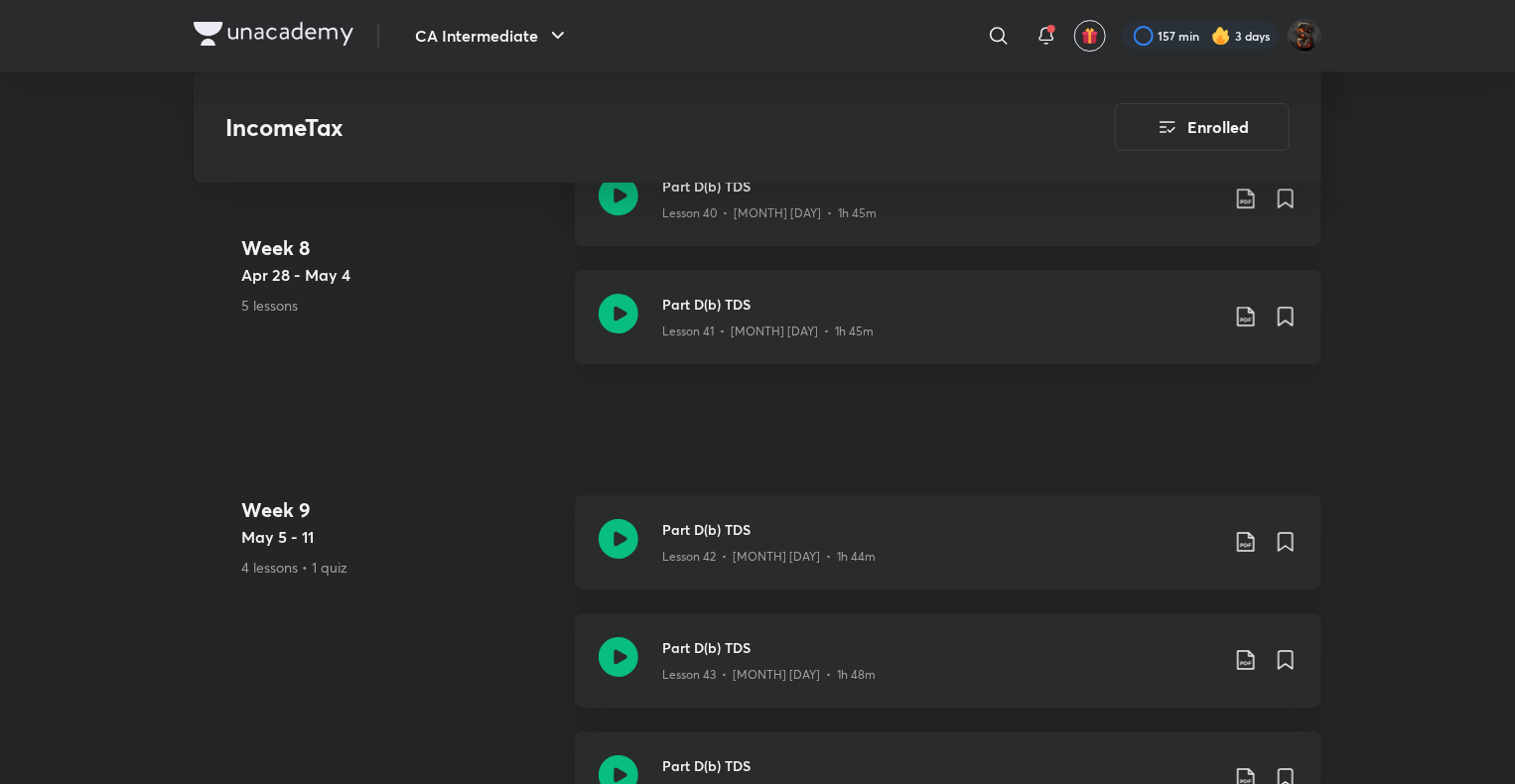 scroll, scrollTop: 7252, scrollLeft: 0, axis: vertical 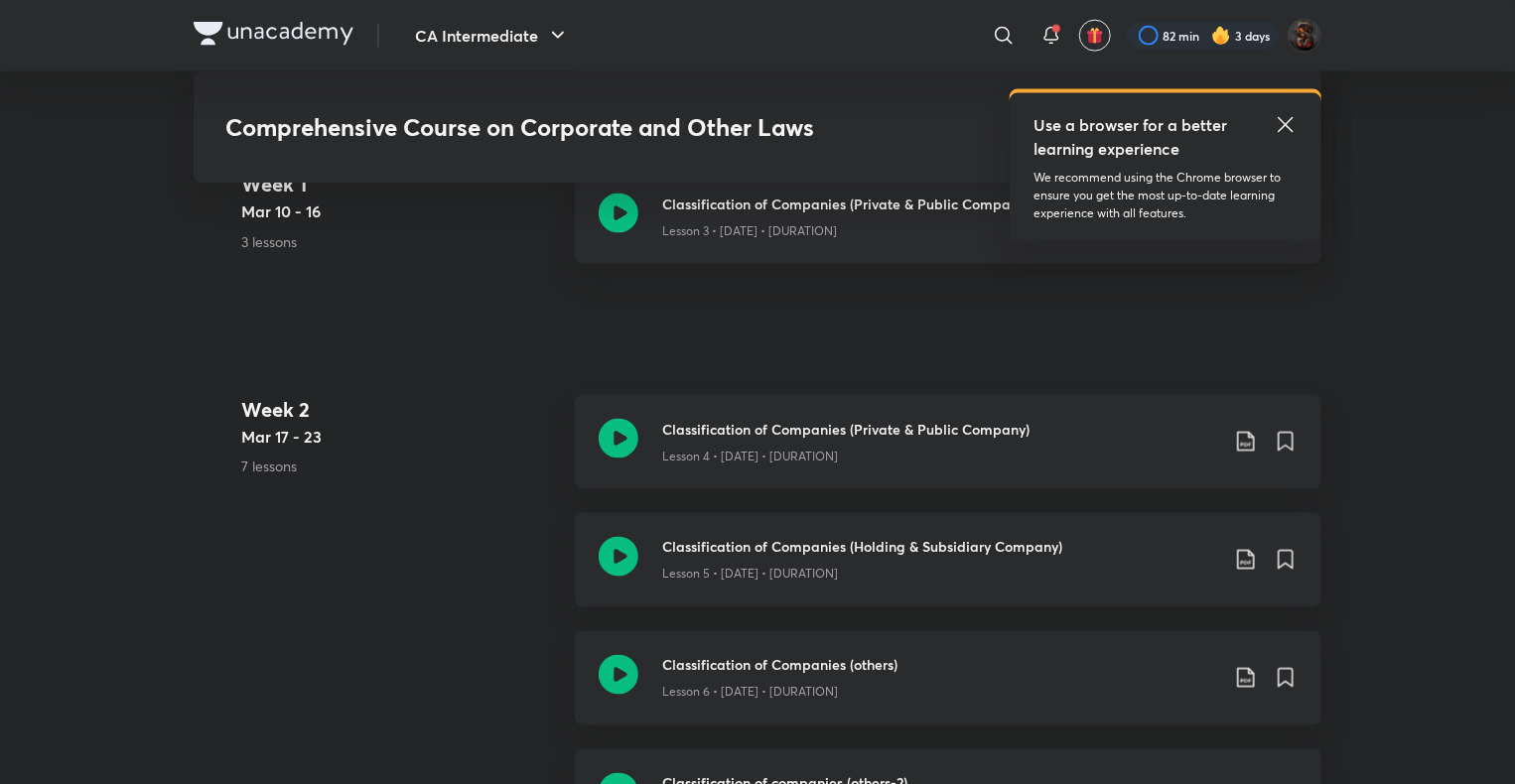 click on "Week 1 [DATE] - [DATE] 3 lessons" at bounding box center [400, 228] 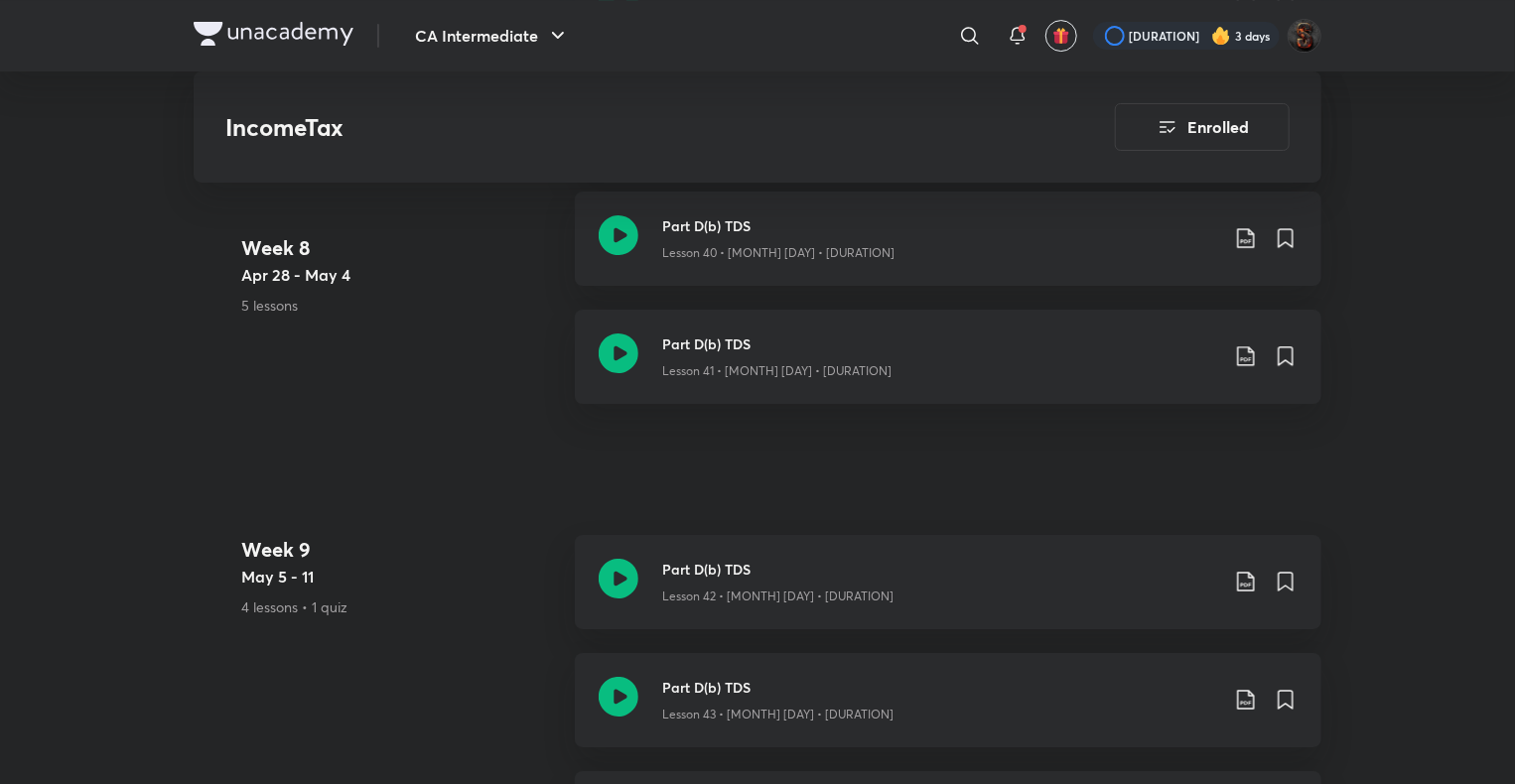 scroll, scrollTop: 0, scrollLeft: 0, axis: both 